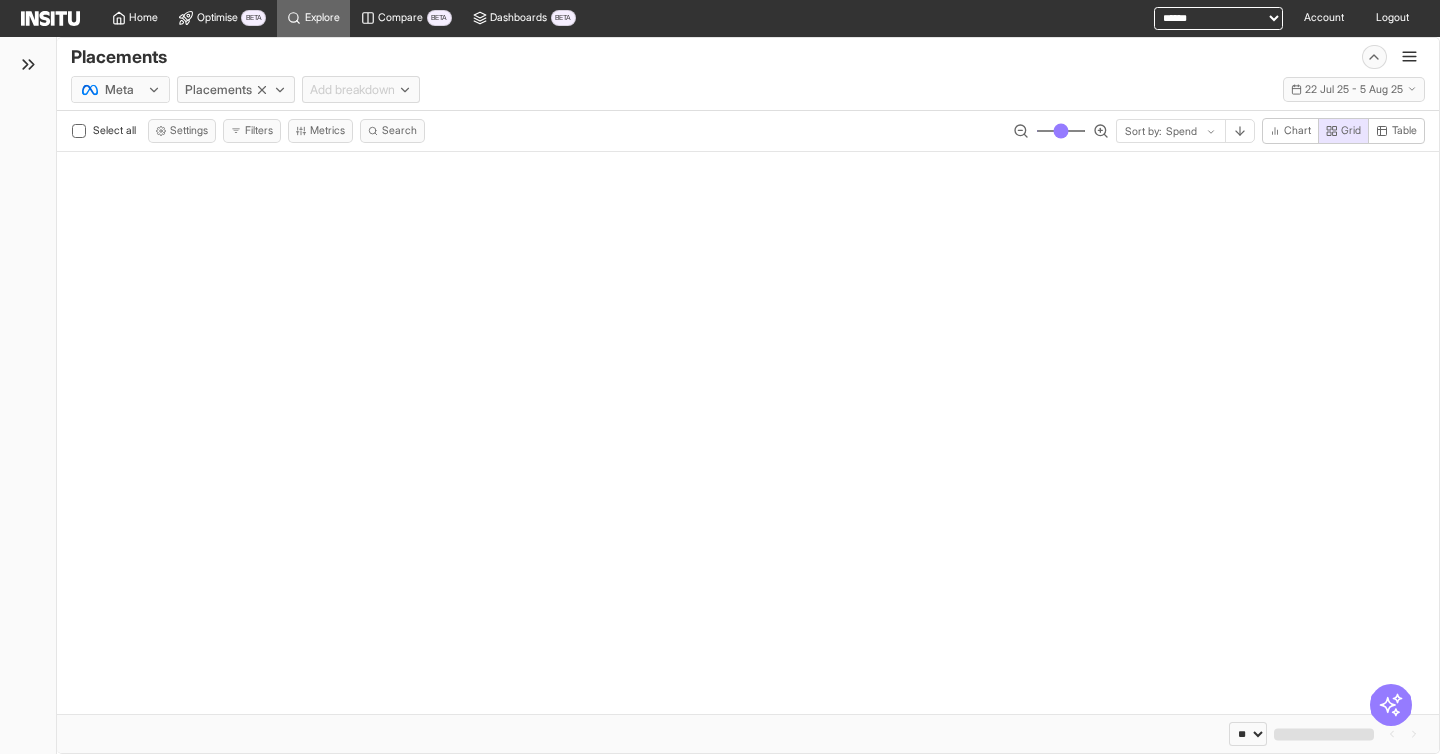 select on "**" 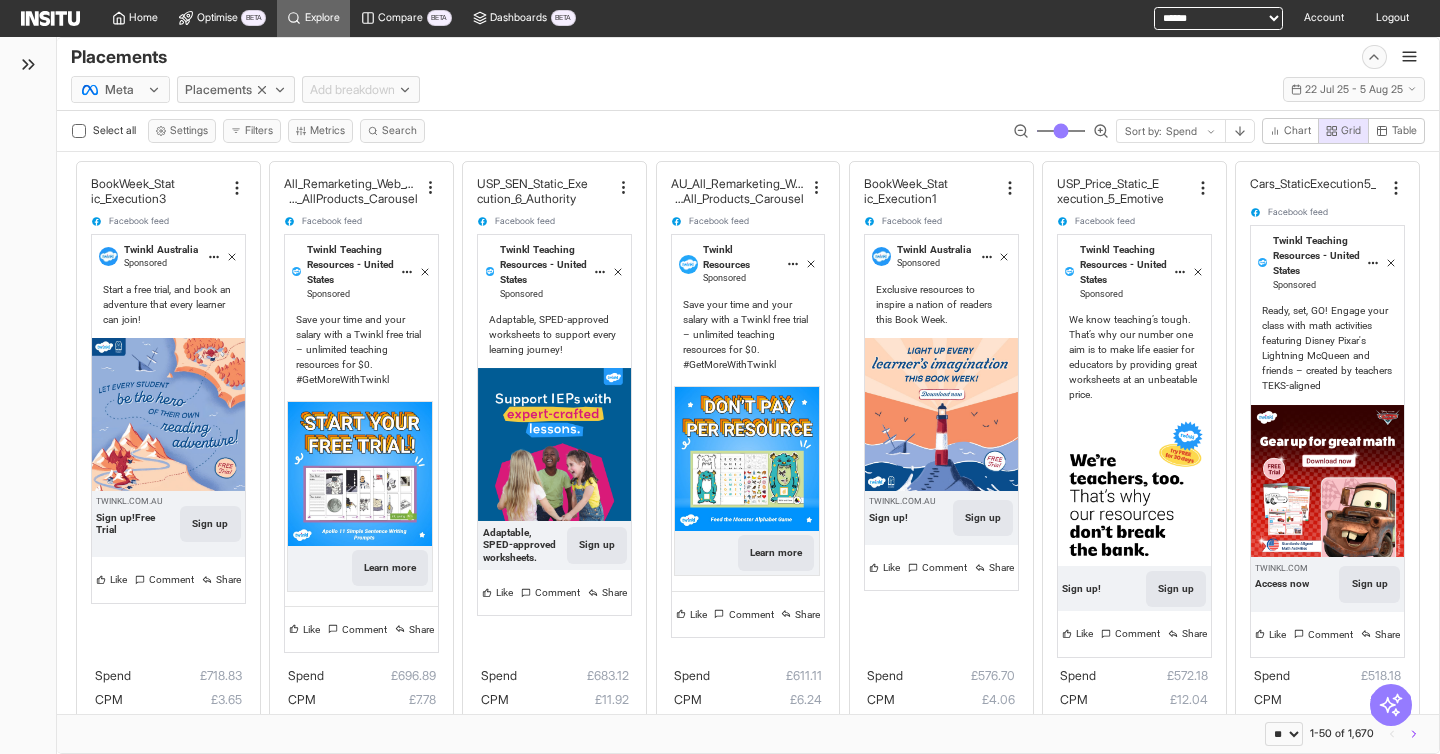 click 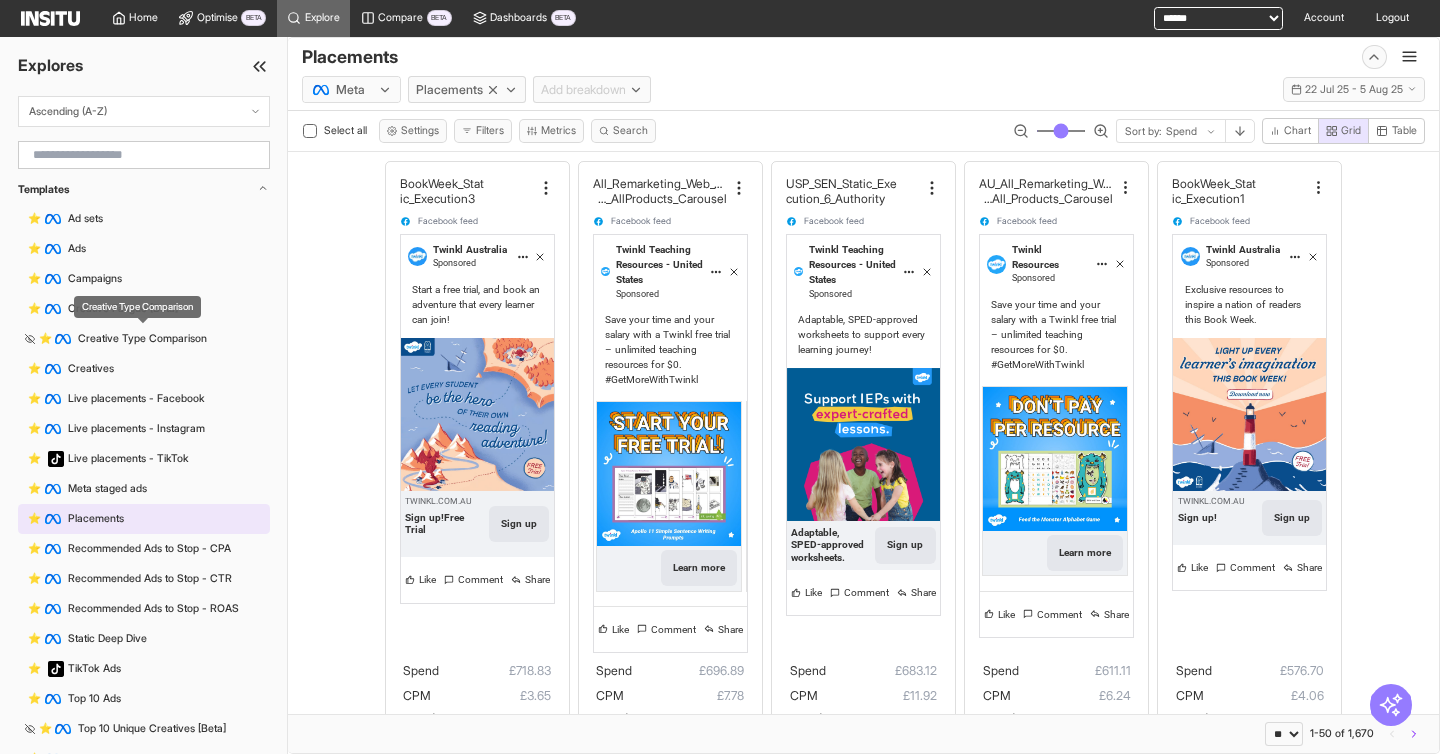click on "Creative Type Comparison" at bounding box center [137, 307] 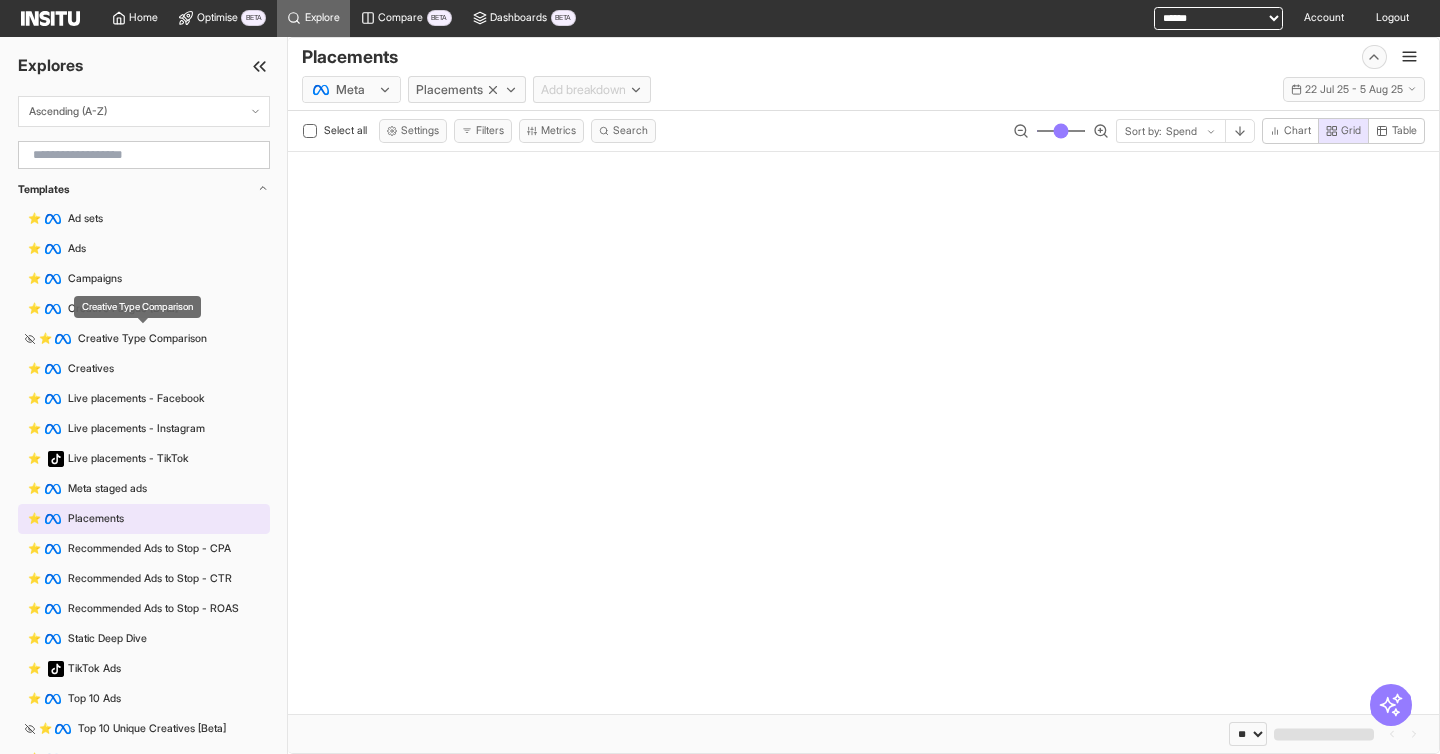 select on "**" 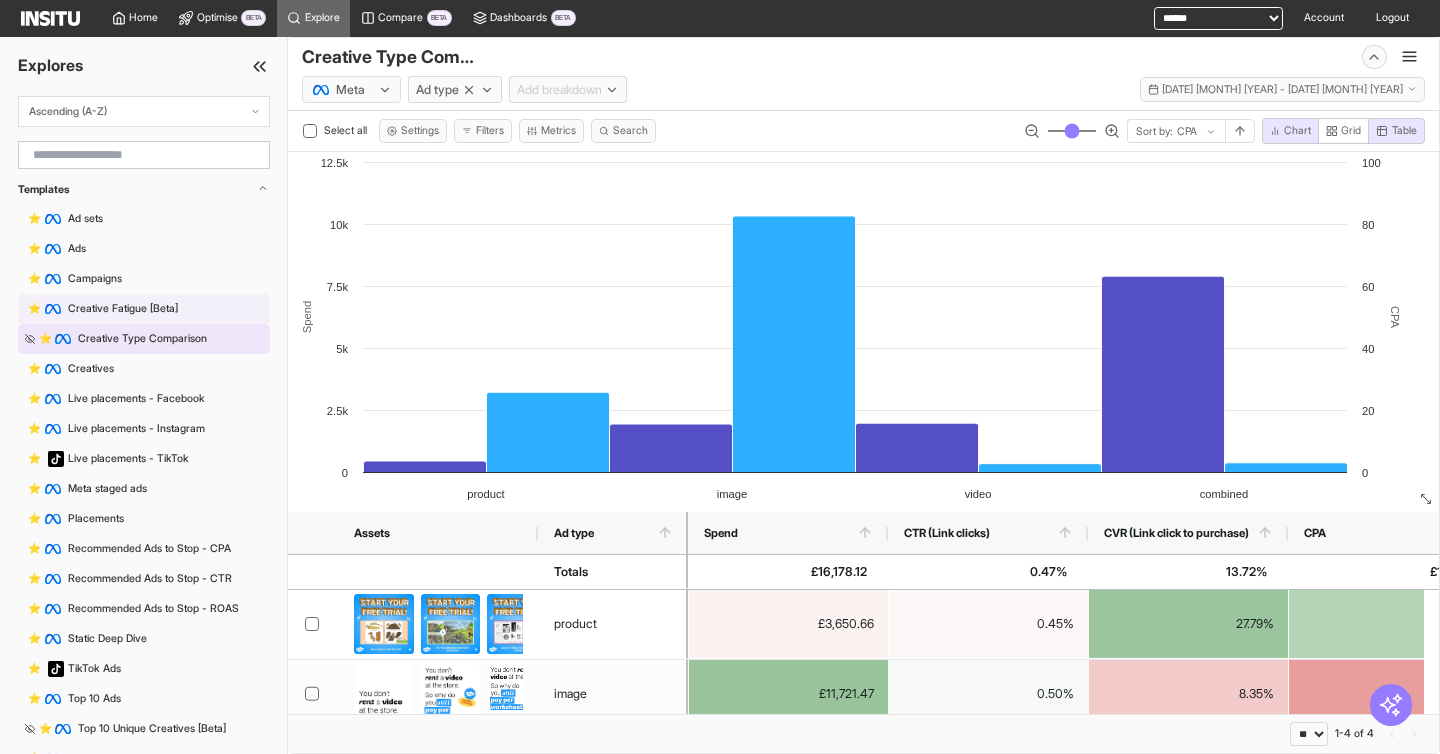 click on "⭐️   Creative Fatigue [Beta]" at bounding box center (144, 309) 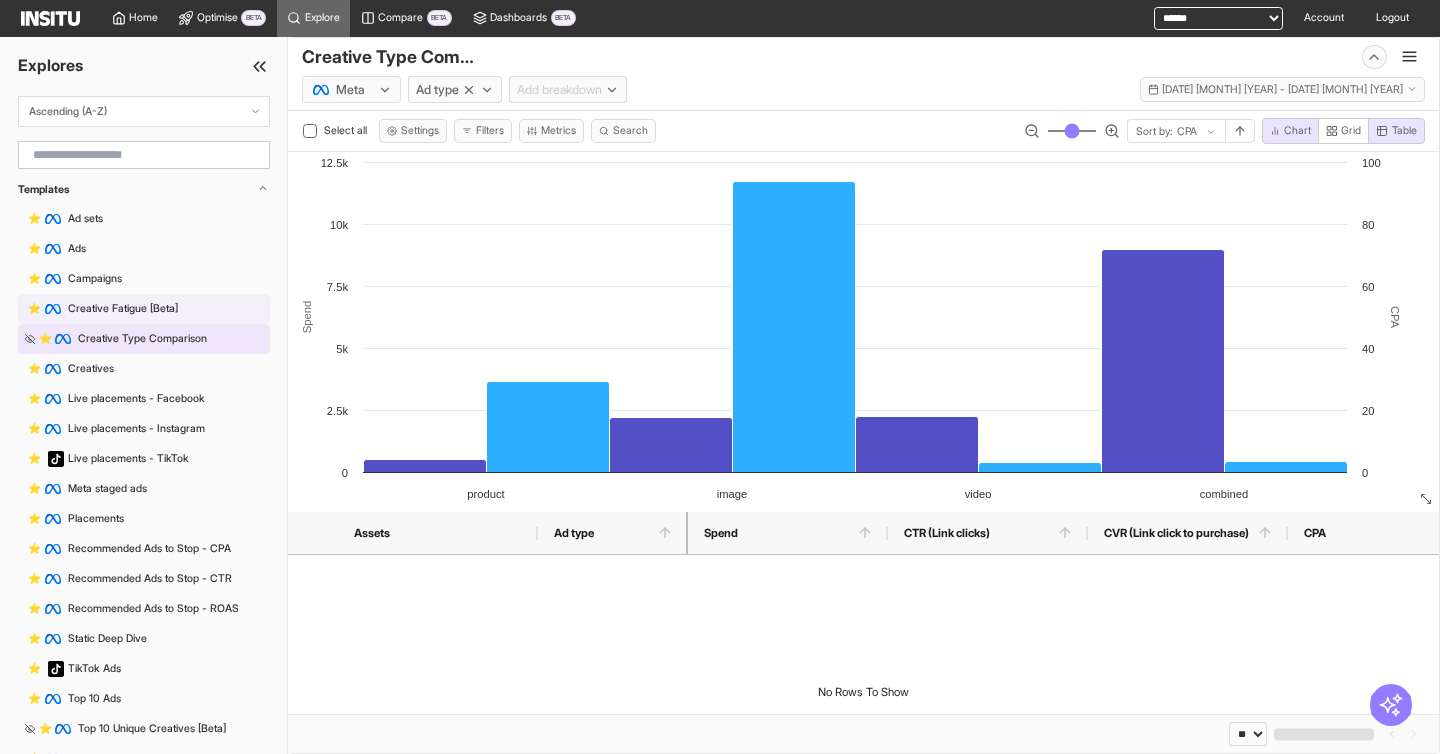 select on "**" 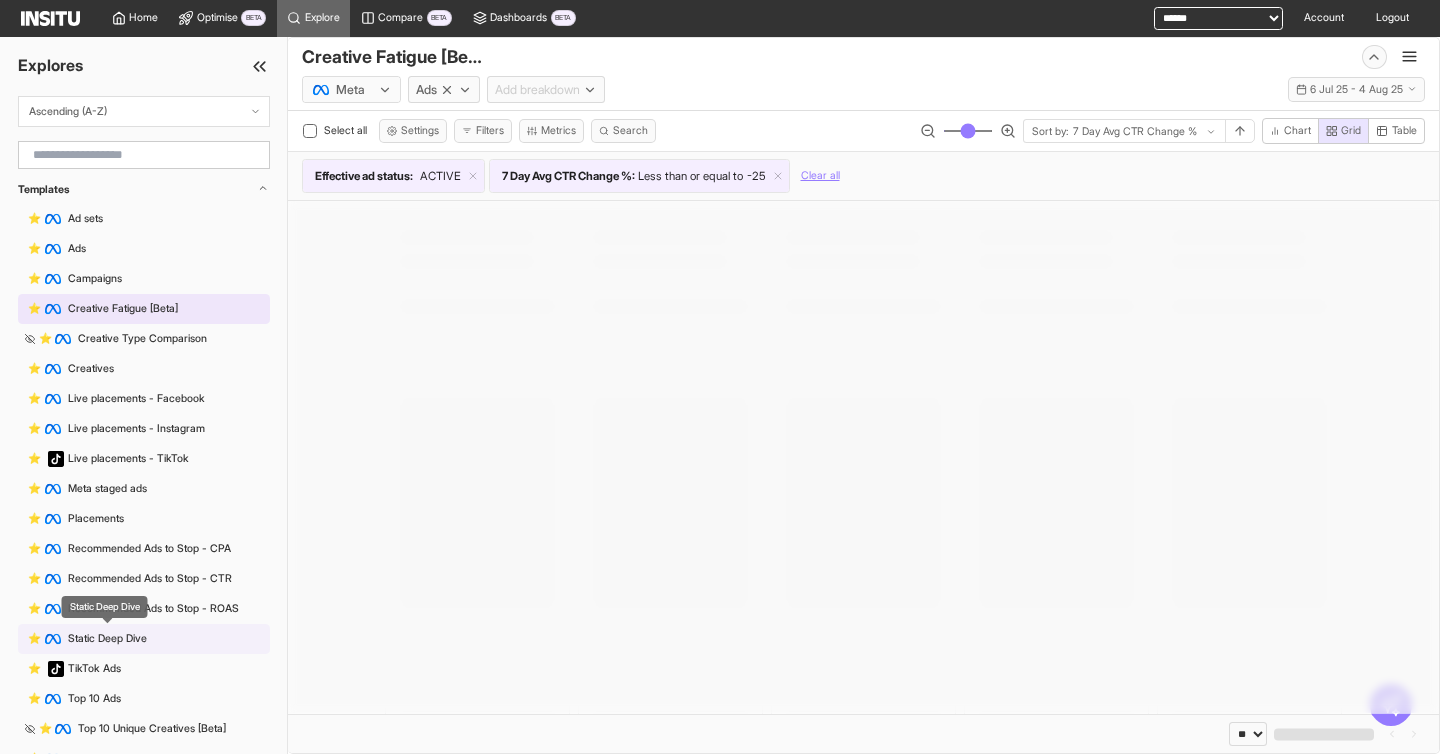 click on "Static Deep Dive" at bounding box center (107, 639) 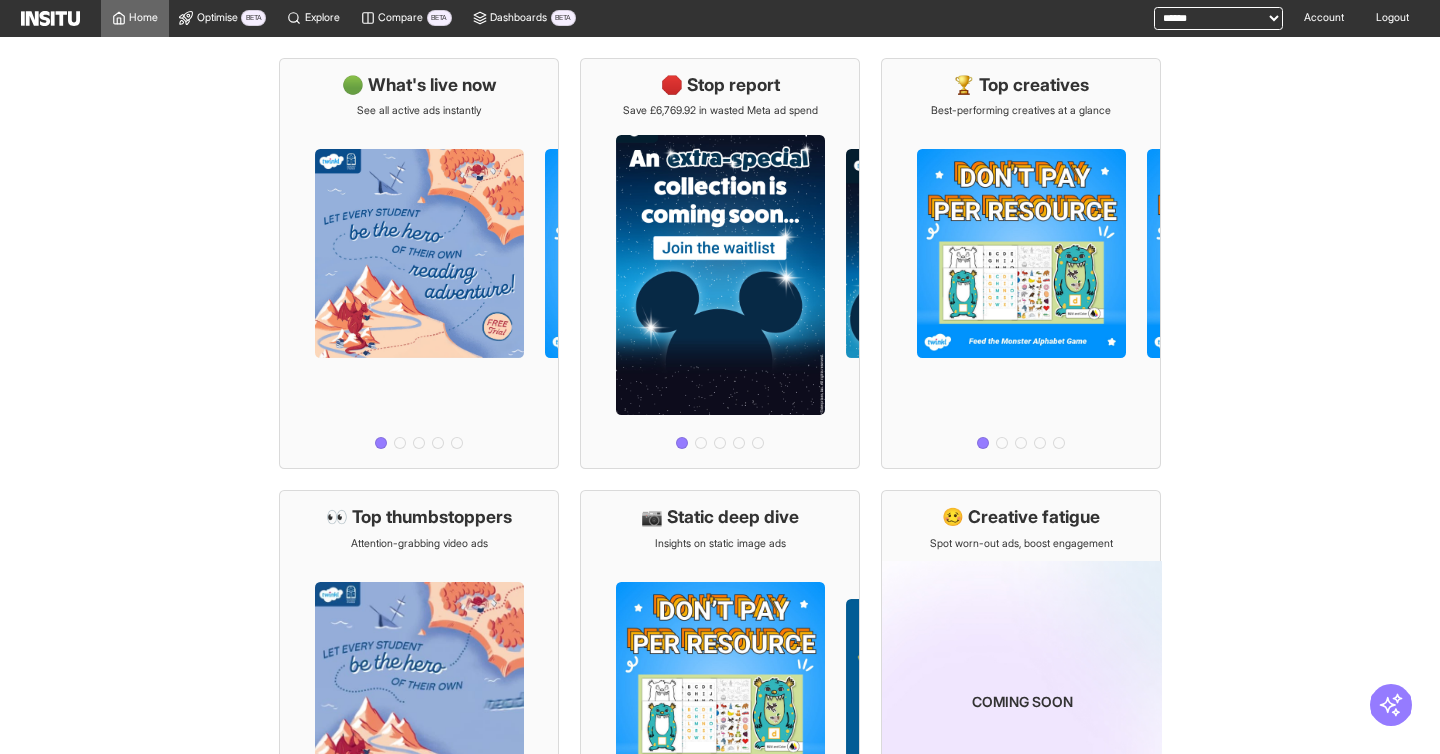 scroll, scrollTop: 0, scrollLeft: 0, axis: both 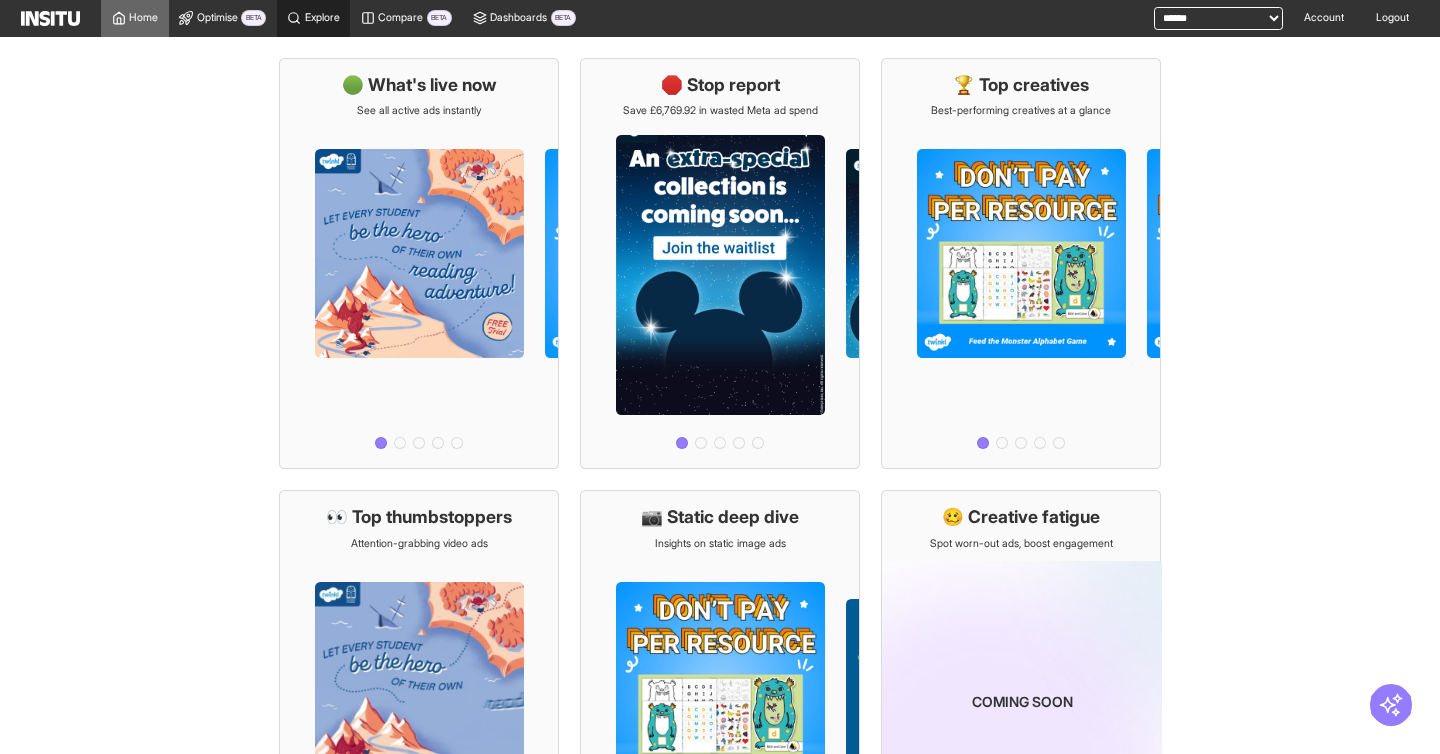 click 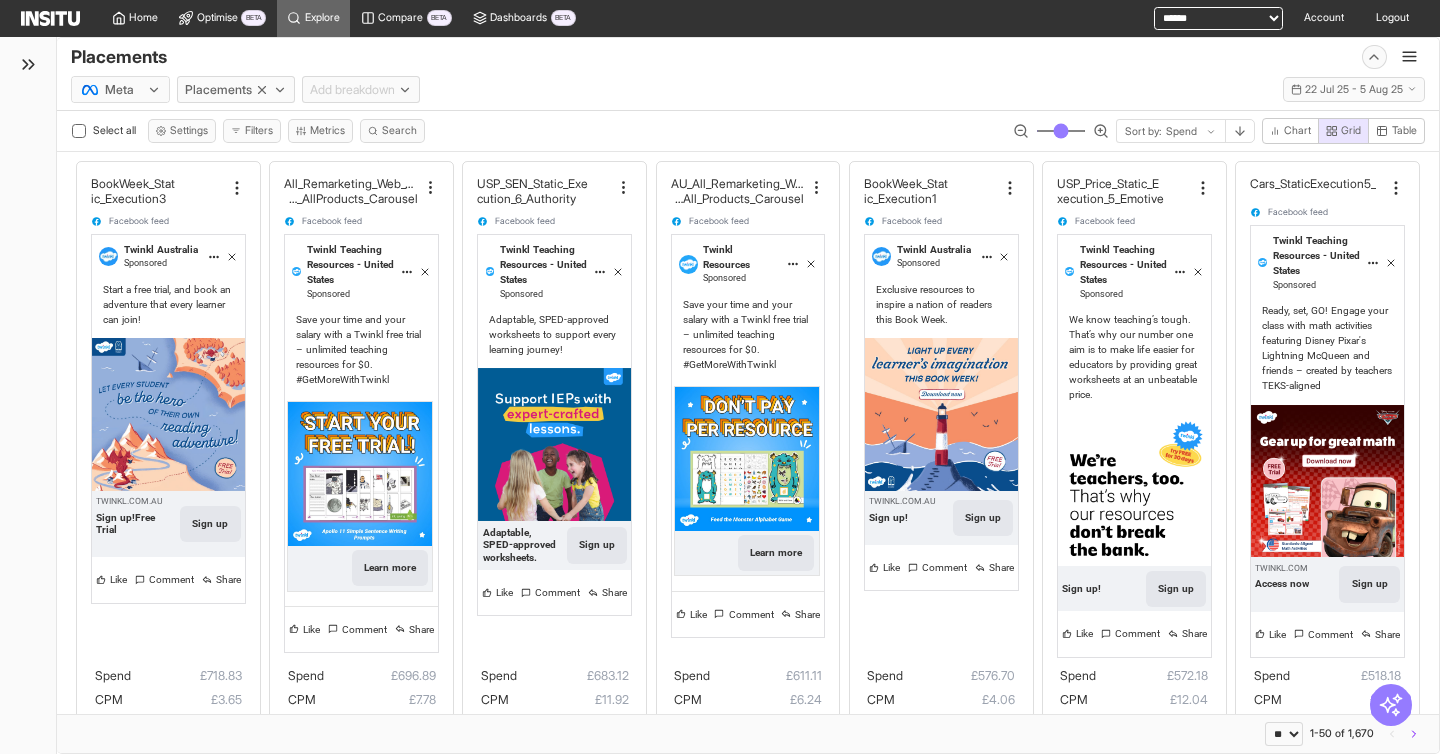 click 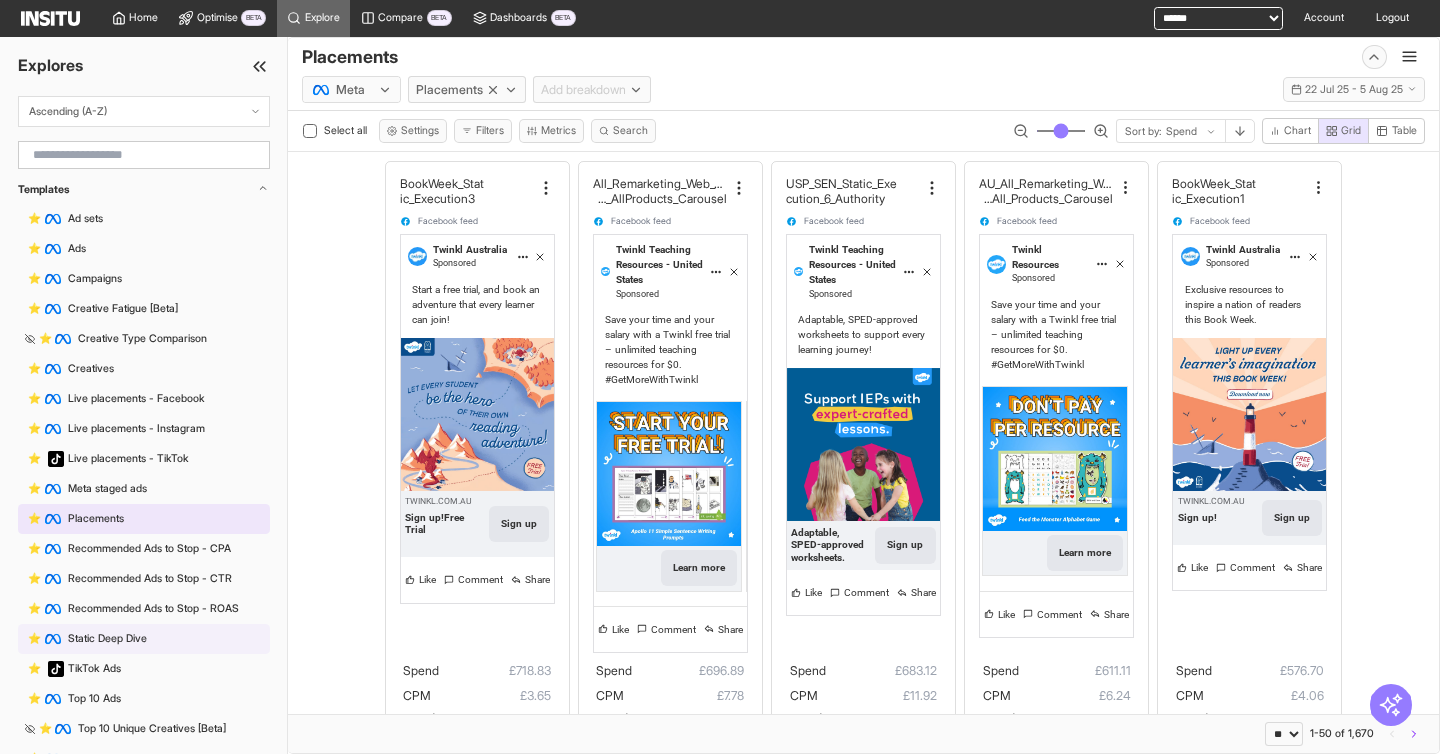click on "⭐️   Static Deep Dive" at bounding box center (144, 639) 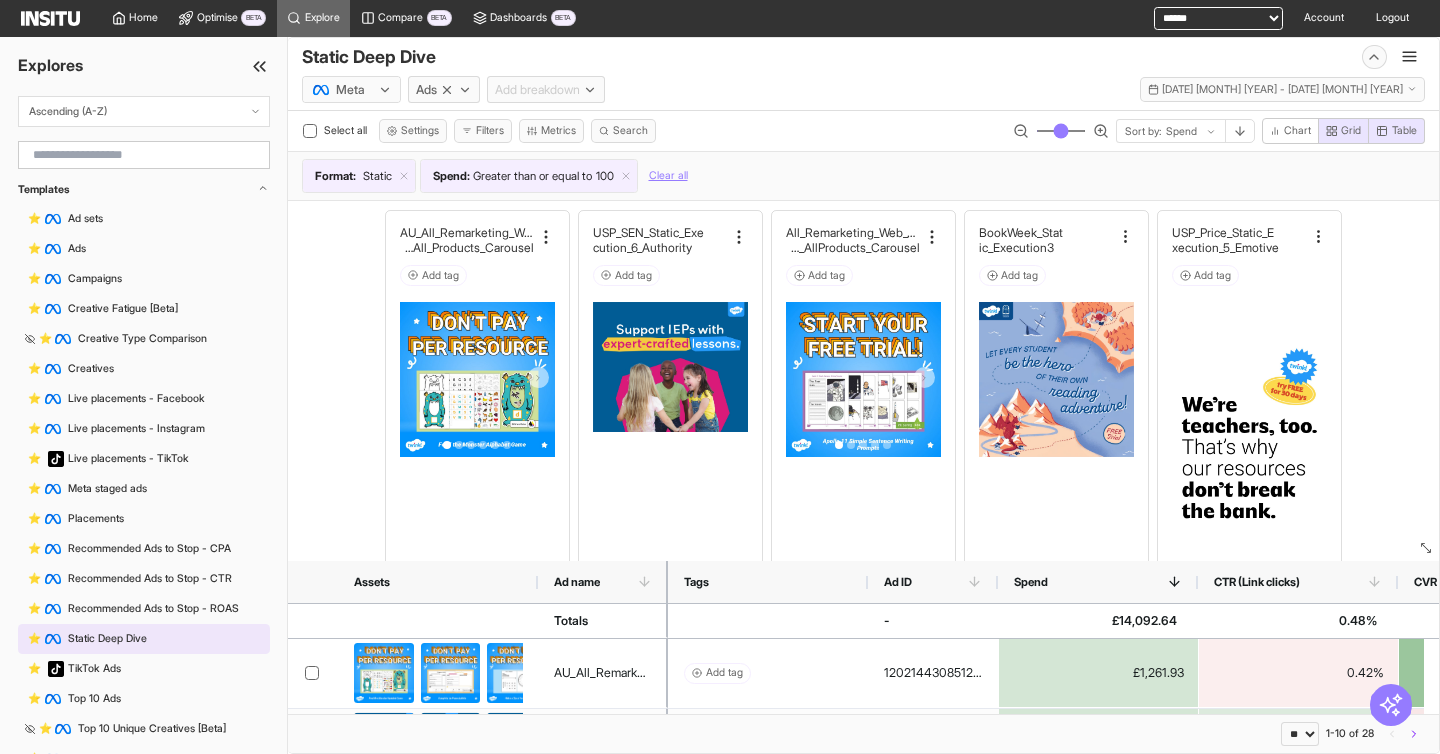 click on "Meta Ads Add breakdown Last 14 days - Tue 22 Jul - Mon 4 Aug, 2025 22 Jul 25 - 4 Aug 25" at bounding box center (863, 86) 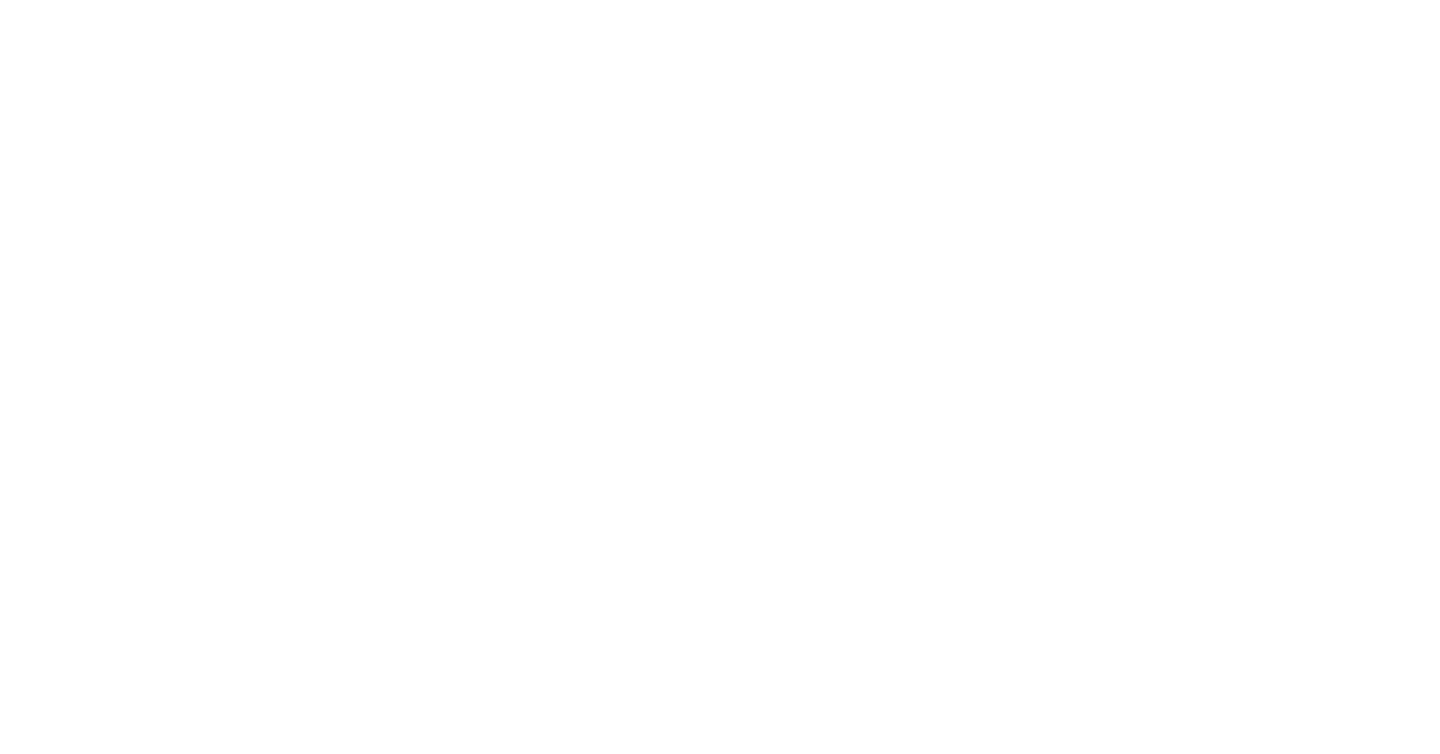 scroll, scrollTop: 0, scrollLeft: 0, axis: both 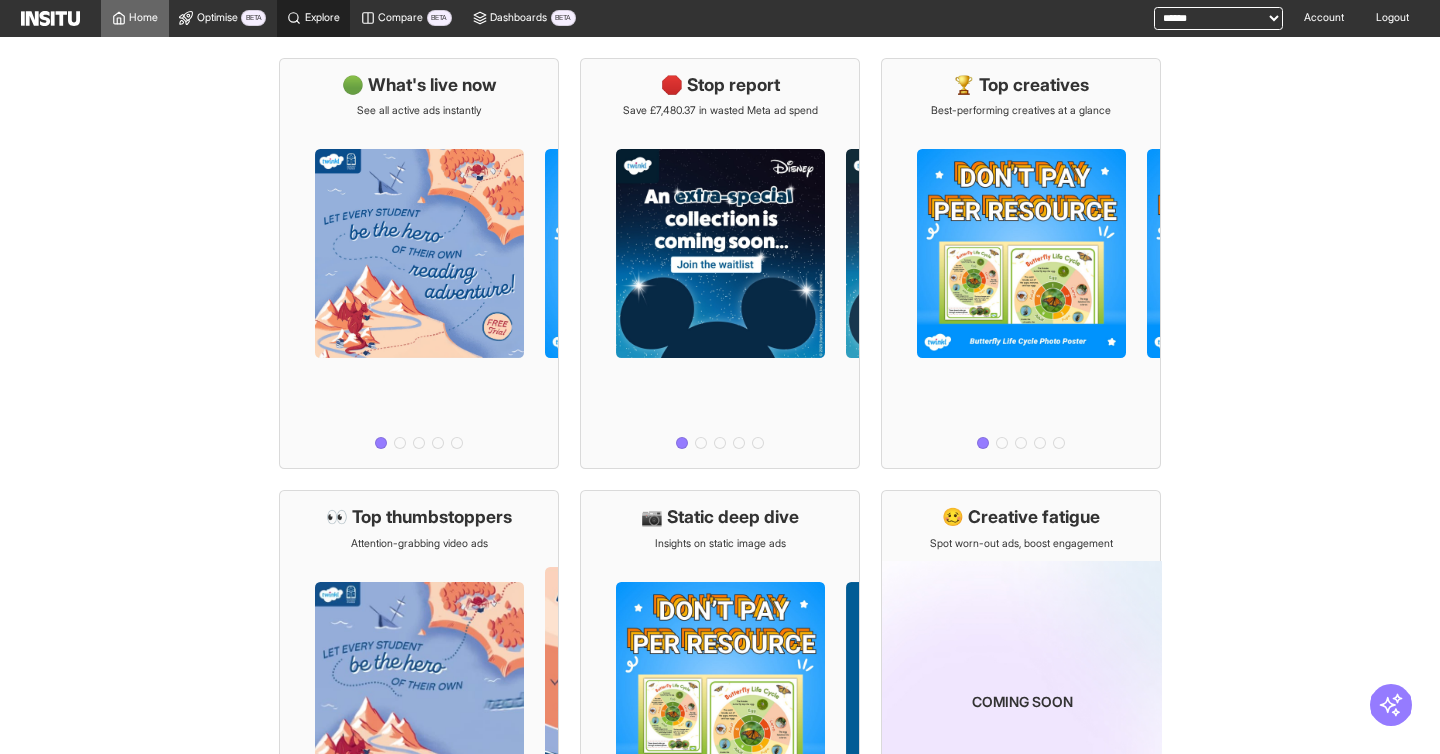 click on "Explore" at bounding box center (313, 18) 